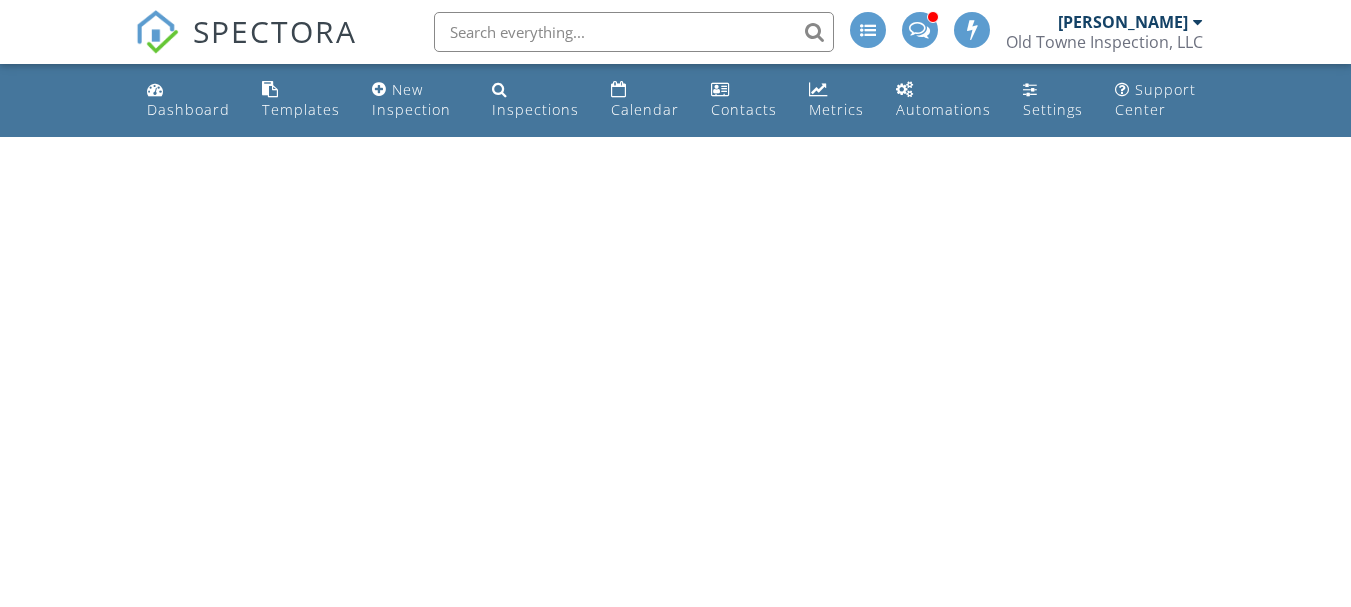 scroll, scrollTop: 0, scrollLeft: 0, axis: both 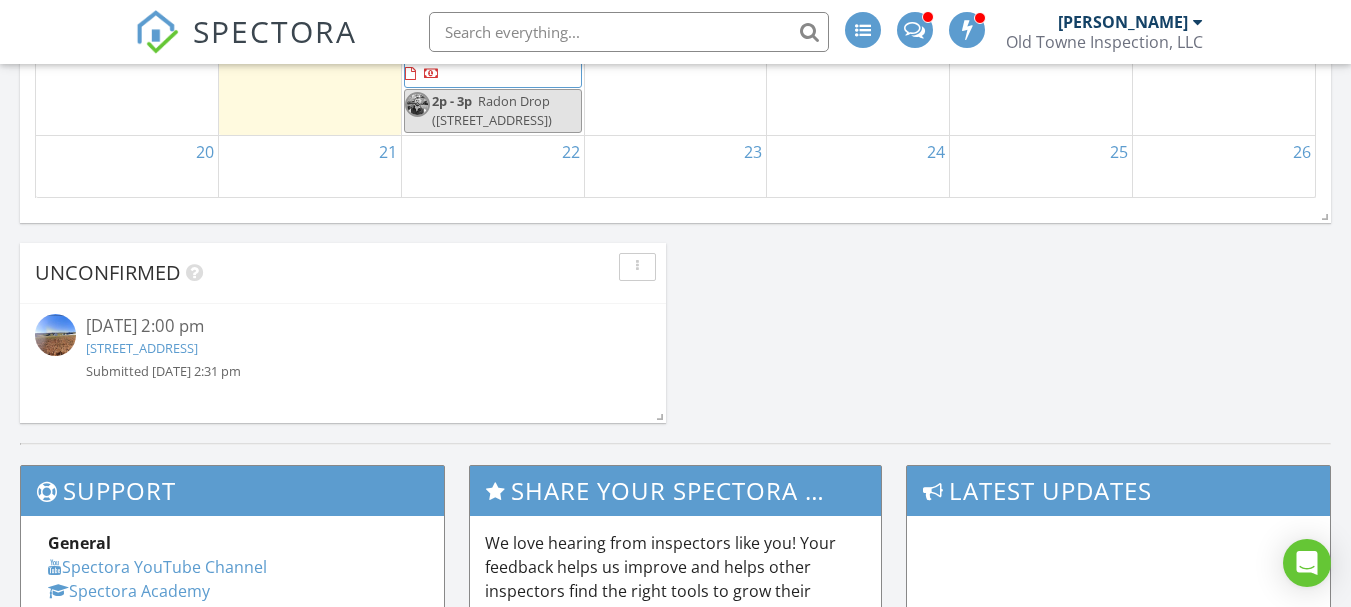 click on "42 Dungiven Ln, Martinsburg, WV 25403" at bounding box center [142, 348] 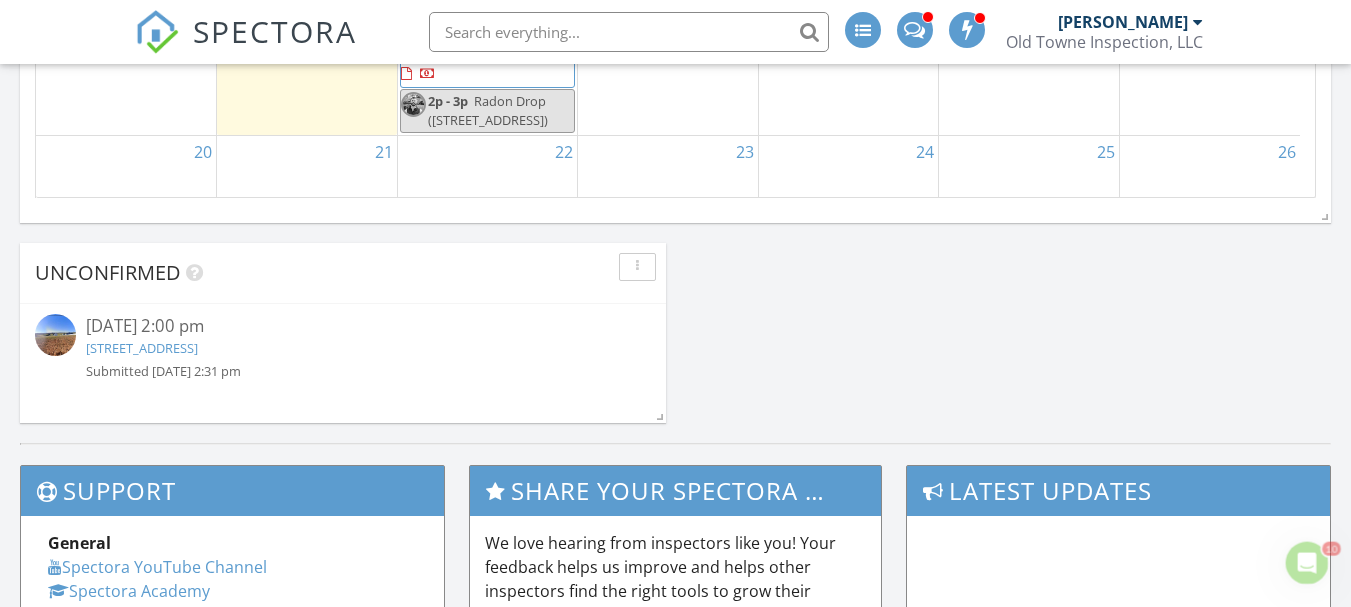 scroll, scrollTop: 0, scrollLeft: 0, axis: both 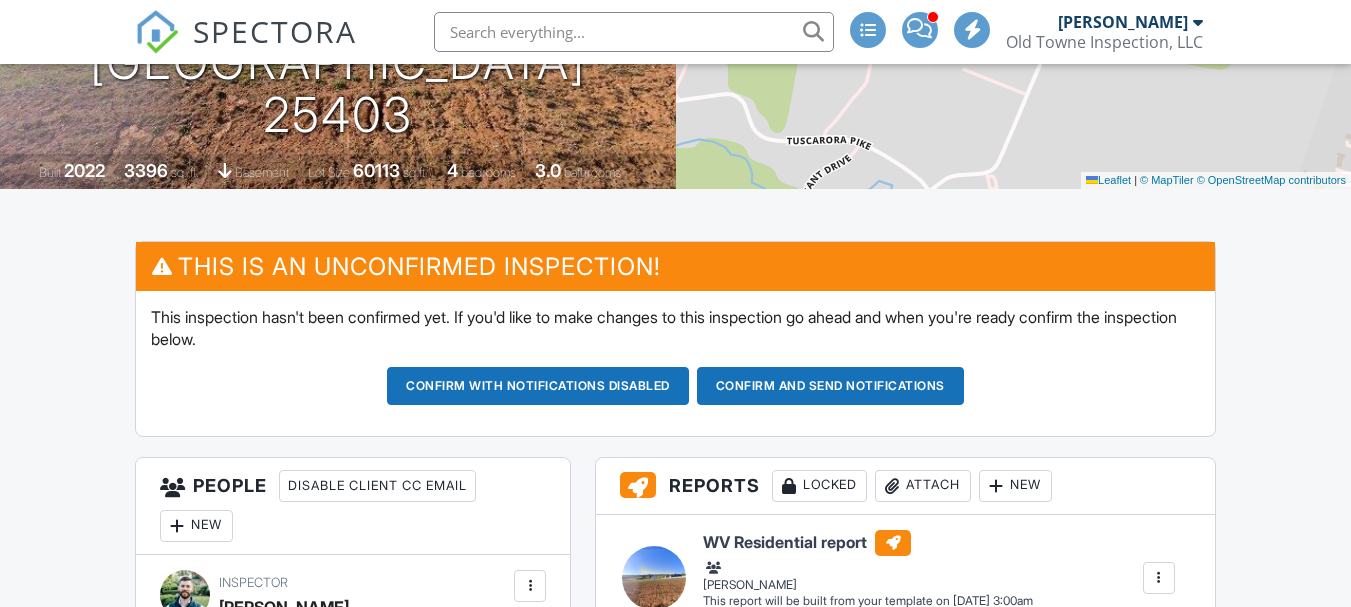 click on "[STREET_ADDRESS]
[GEOGRAPHIC_DATA], WV 25403" at bounding box center (338, 36) 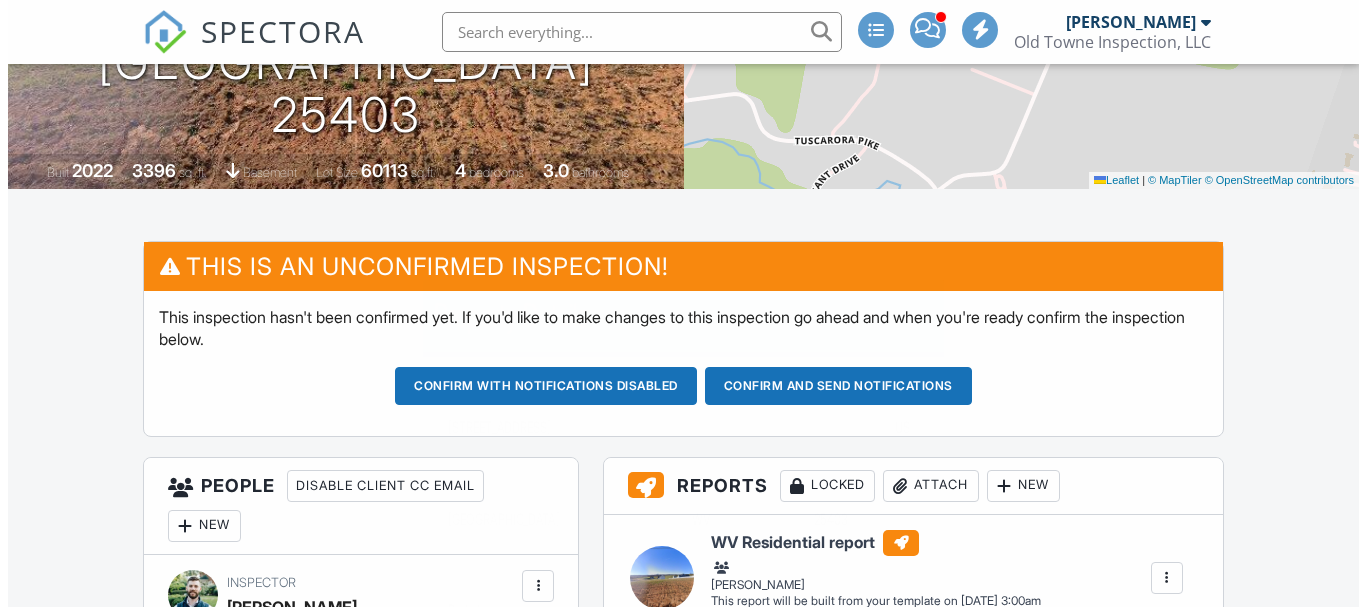 scroll, scrollTop: 0, scrollLeft: 0, axis: both 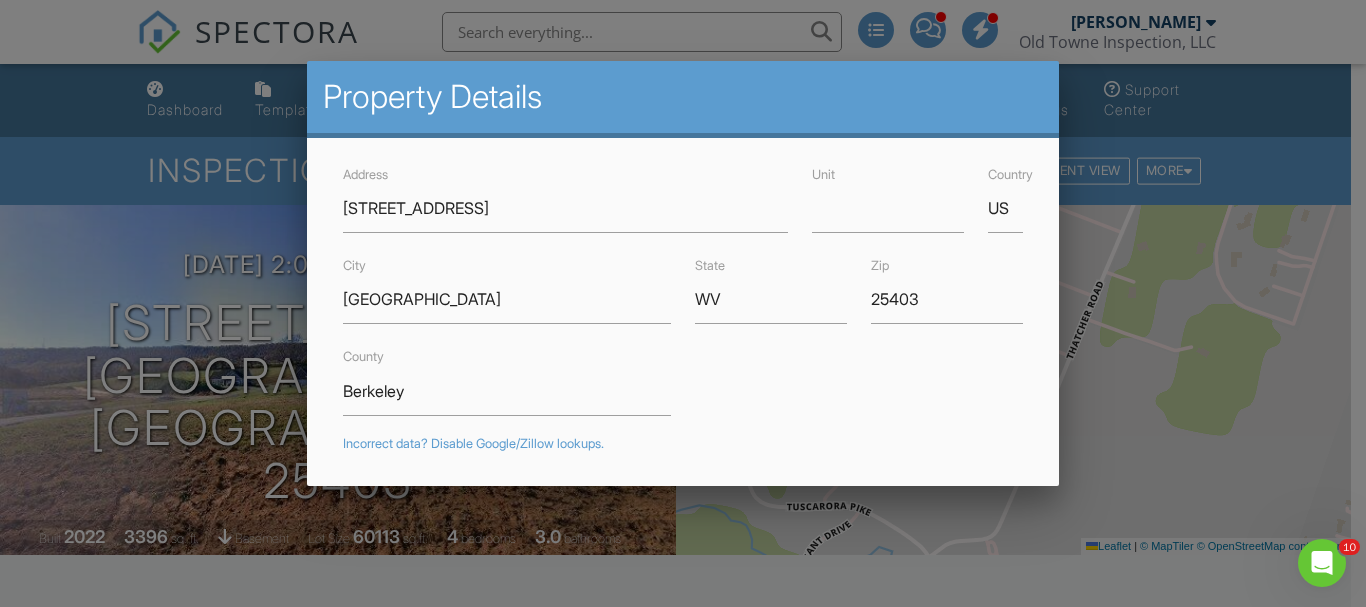 click at bounding box center [683, 279] 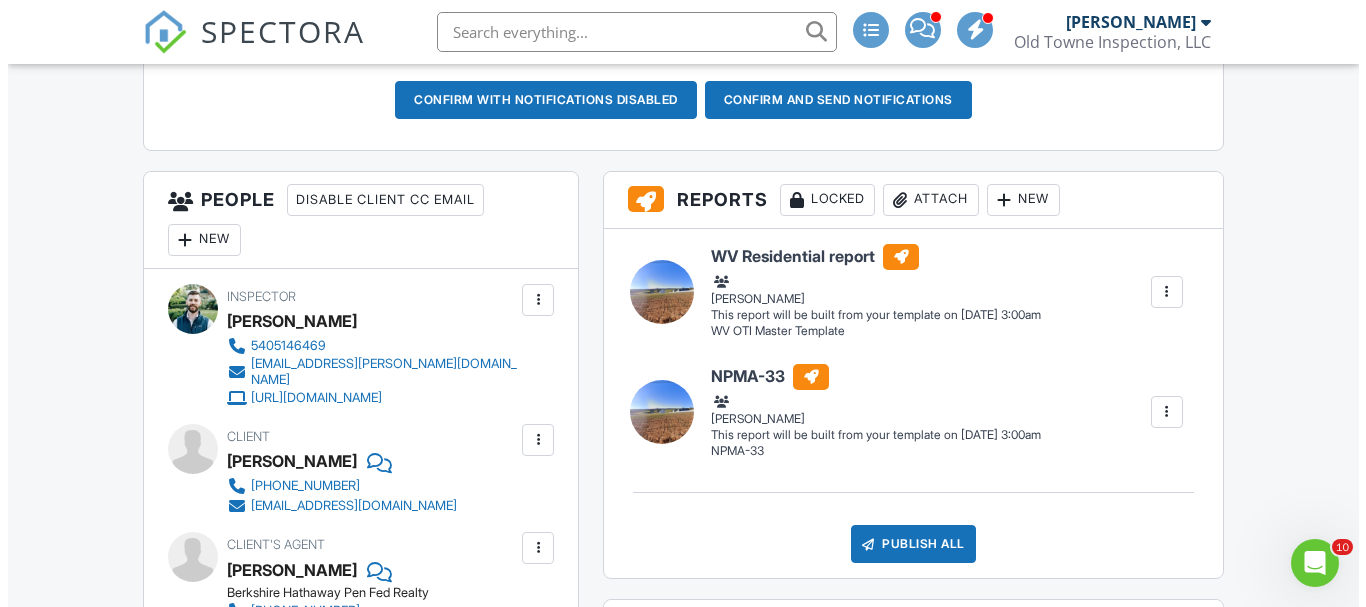 scroll, scrollTop: 638, scrollLeft: 0, axis: vertical 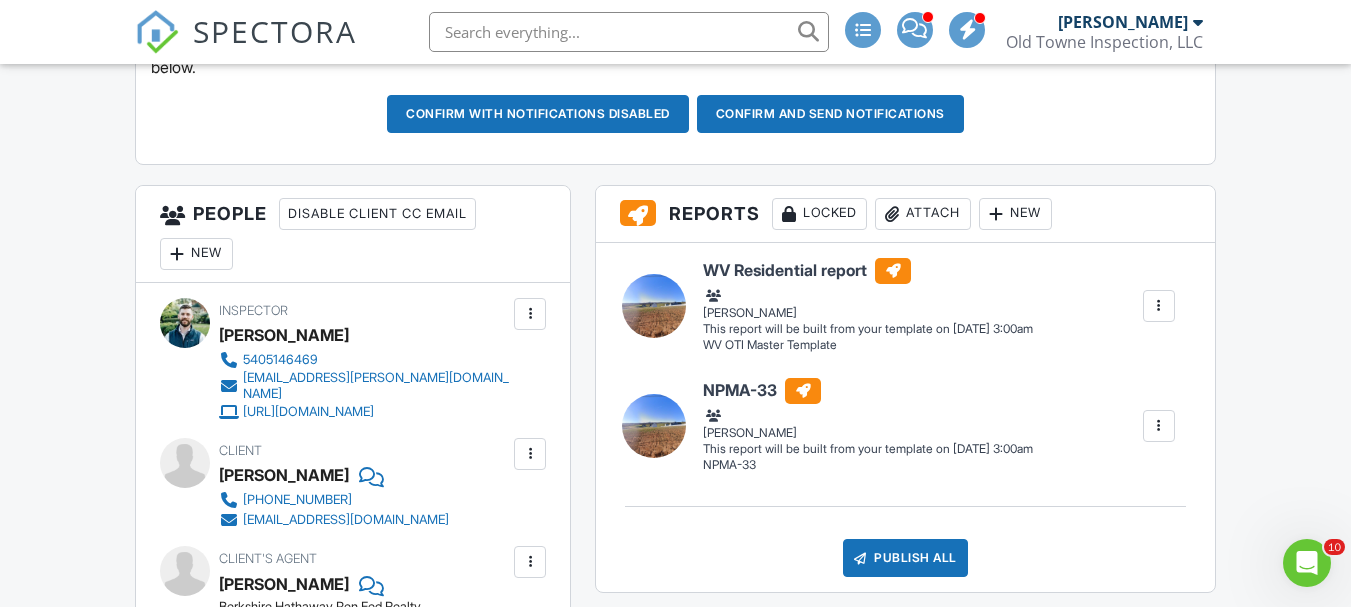 click on "New" at bounding box center (196, 254) 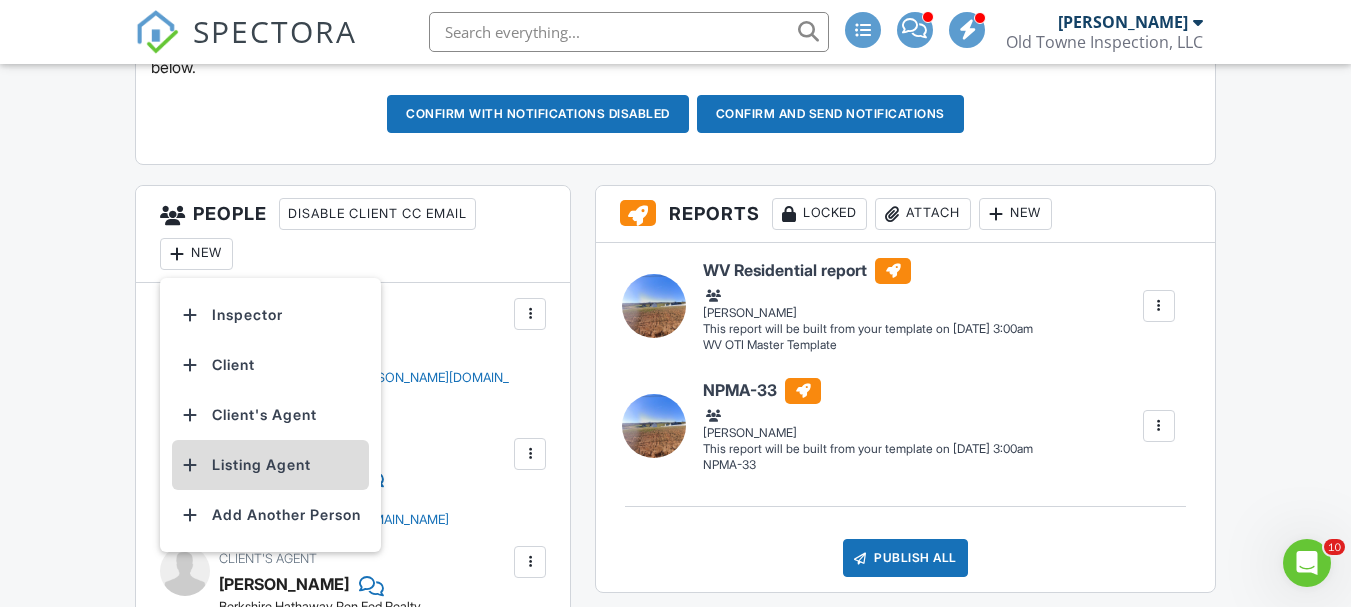 click on "Listing Agent" at bounding box center (270, 465) 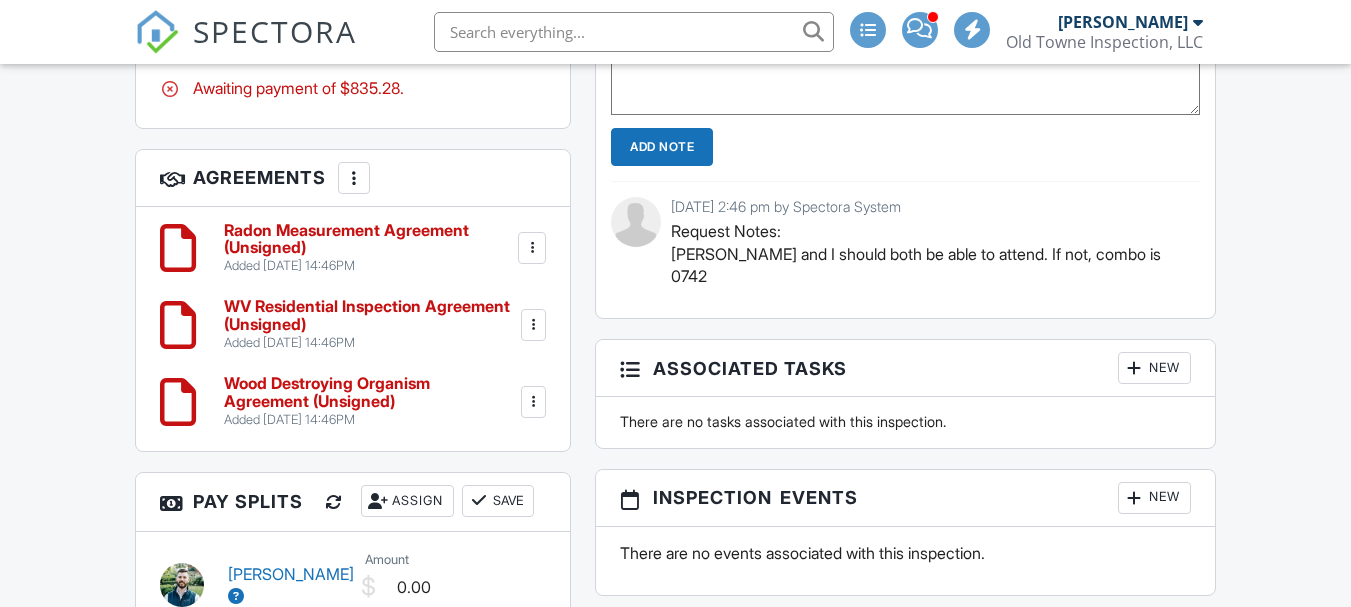 scroll, scrollTop: 2069, scrollLeft: 0, axis: vertical 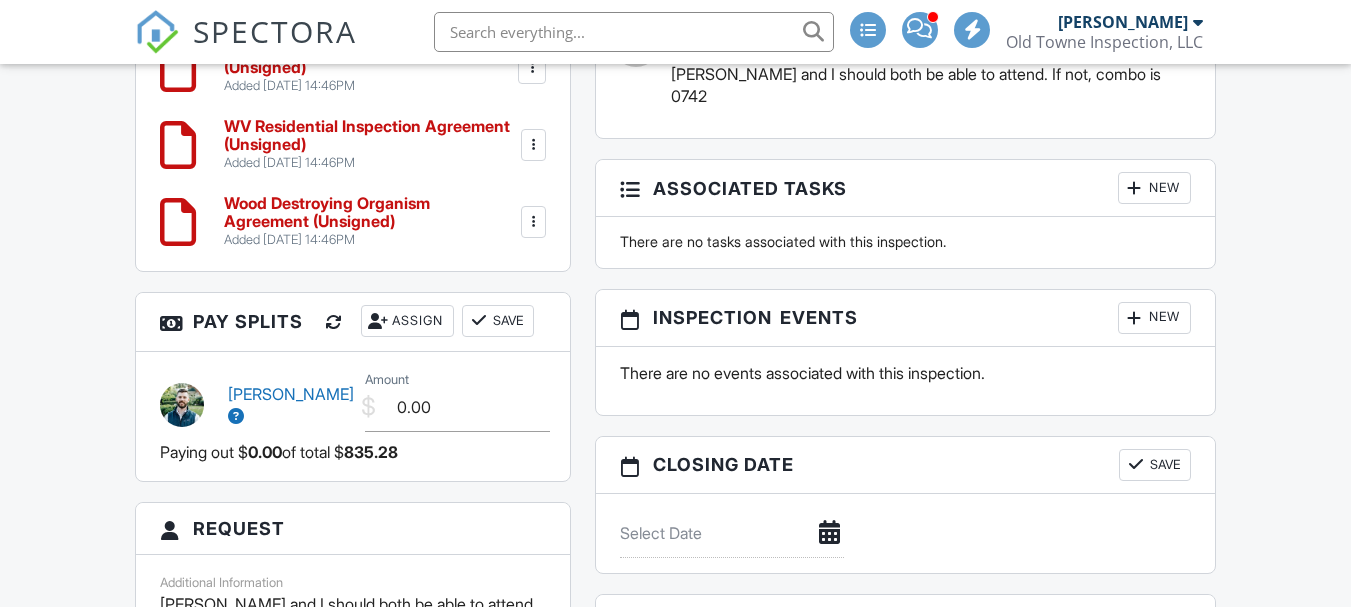 click on "New" at bounding box center [1154, 318] 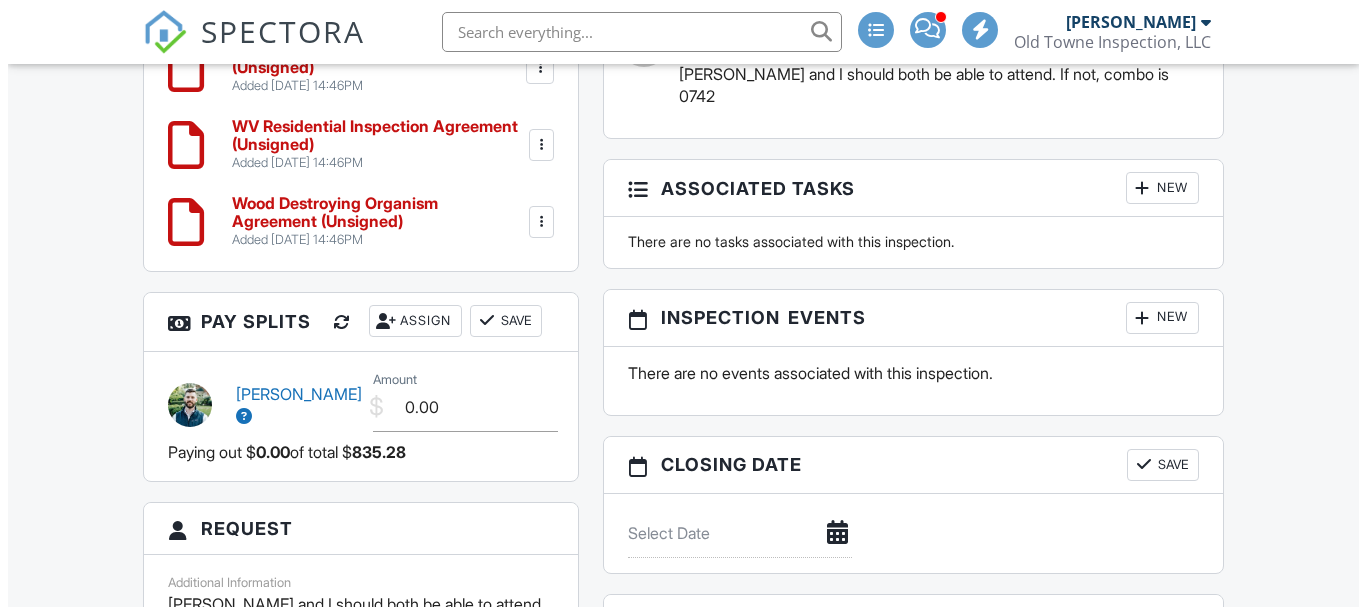 scroll, scrollTop: 2147, scrollLeft: 0, axis: vertical 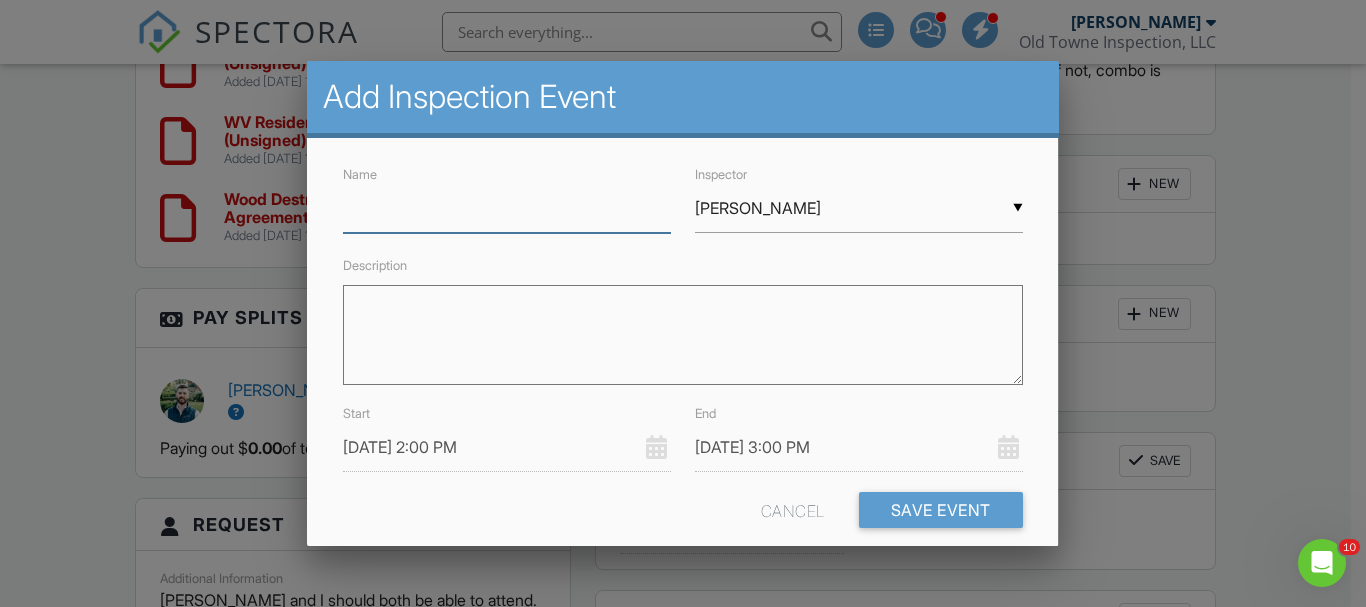 click on "Name" at bounding box center (507, 208) 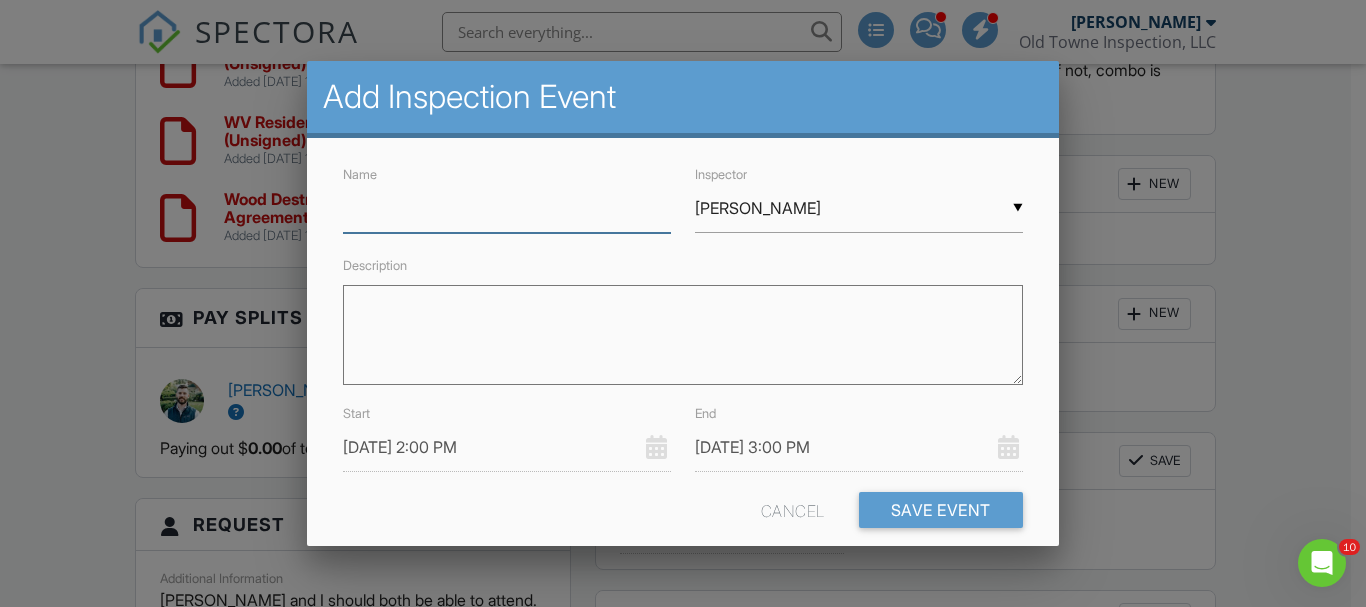 type on "Radon Drop" 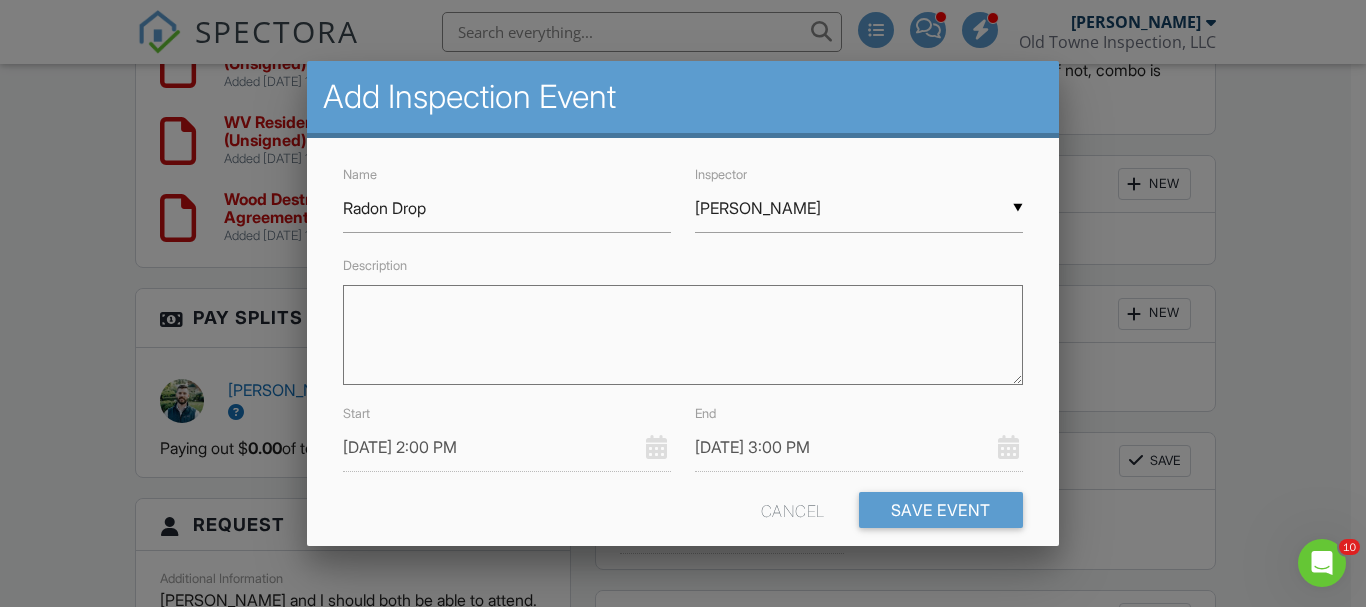 click on "[DATE] 2:00 PM" at bounding box center [507, 447] 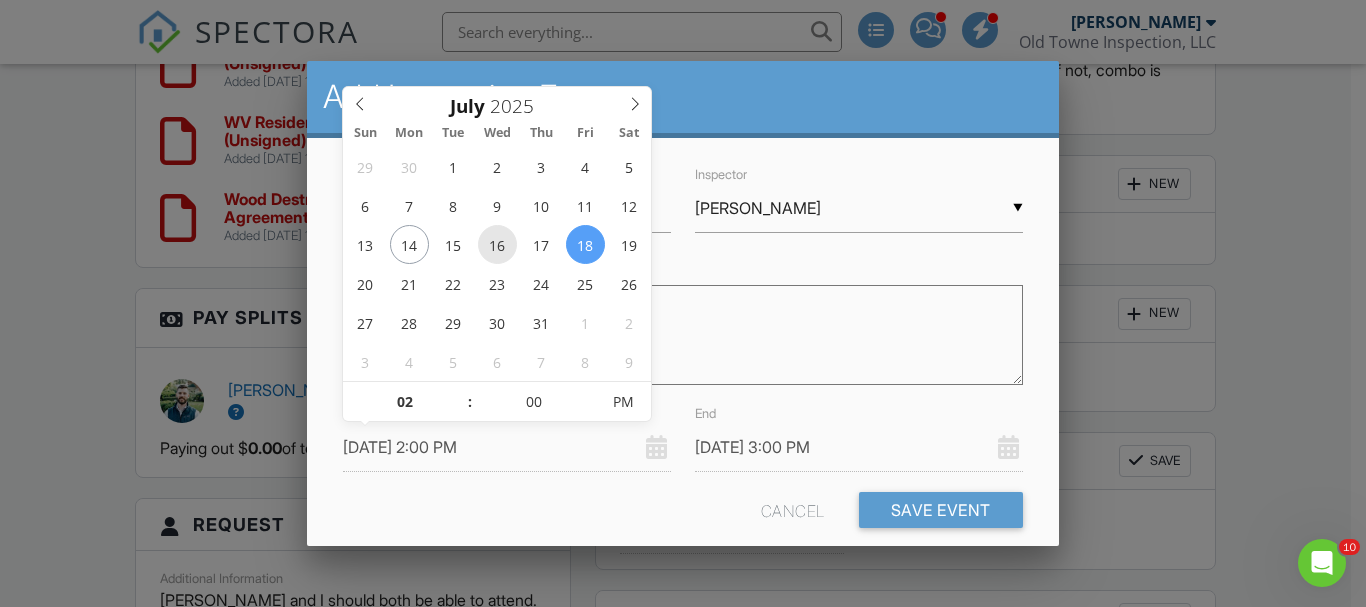 type on "07/16/2025 2:00 PM" 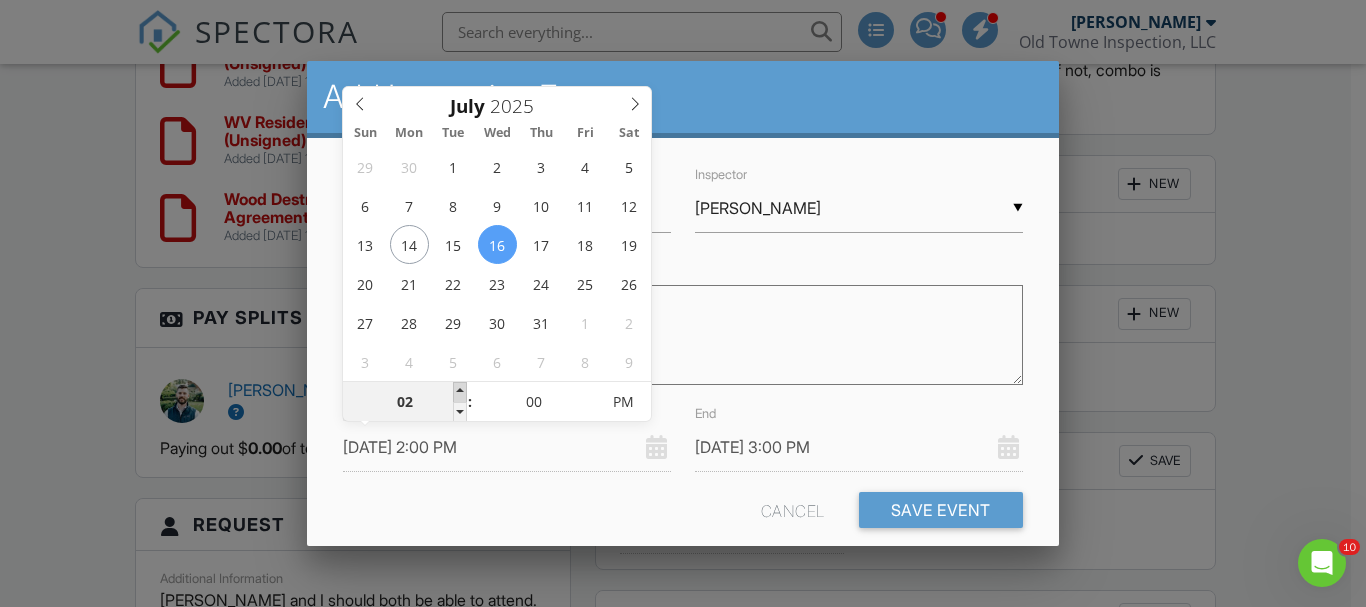 type on "07/16/2025 3:00 PM" 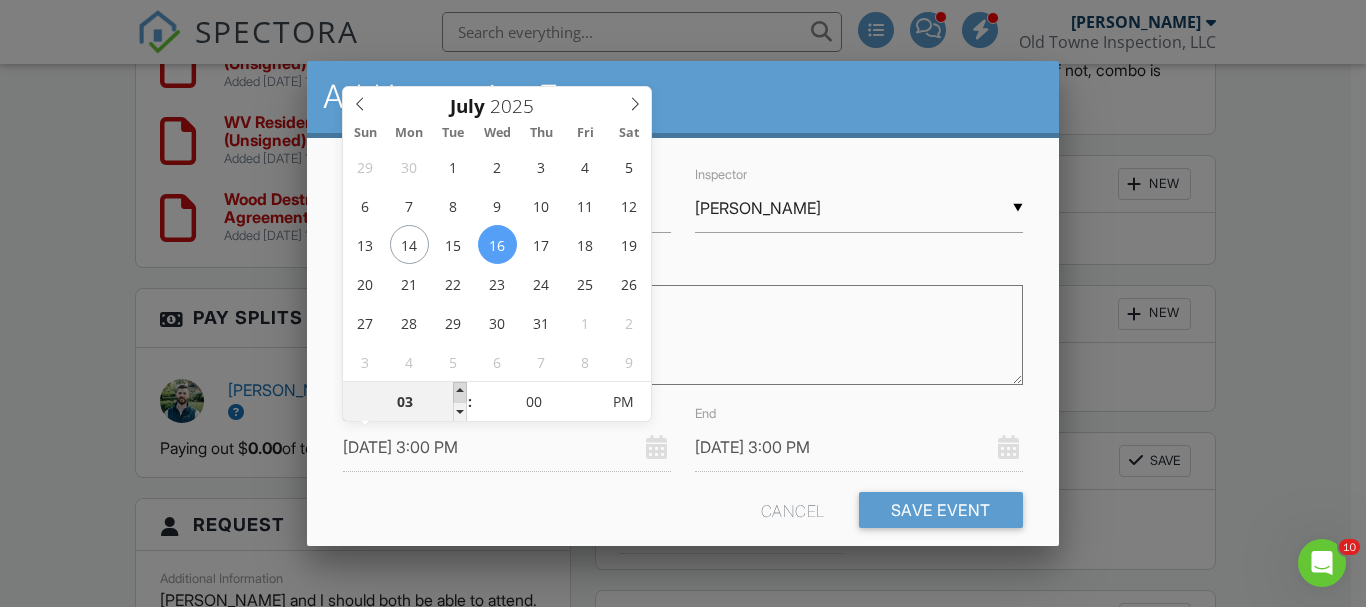 click at bounding box center (460, 392) 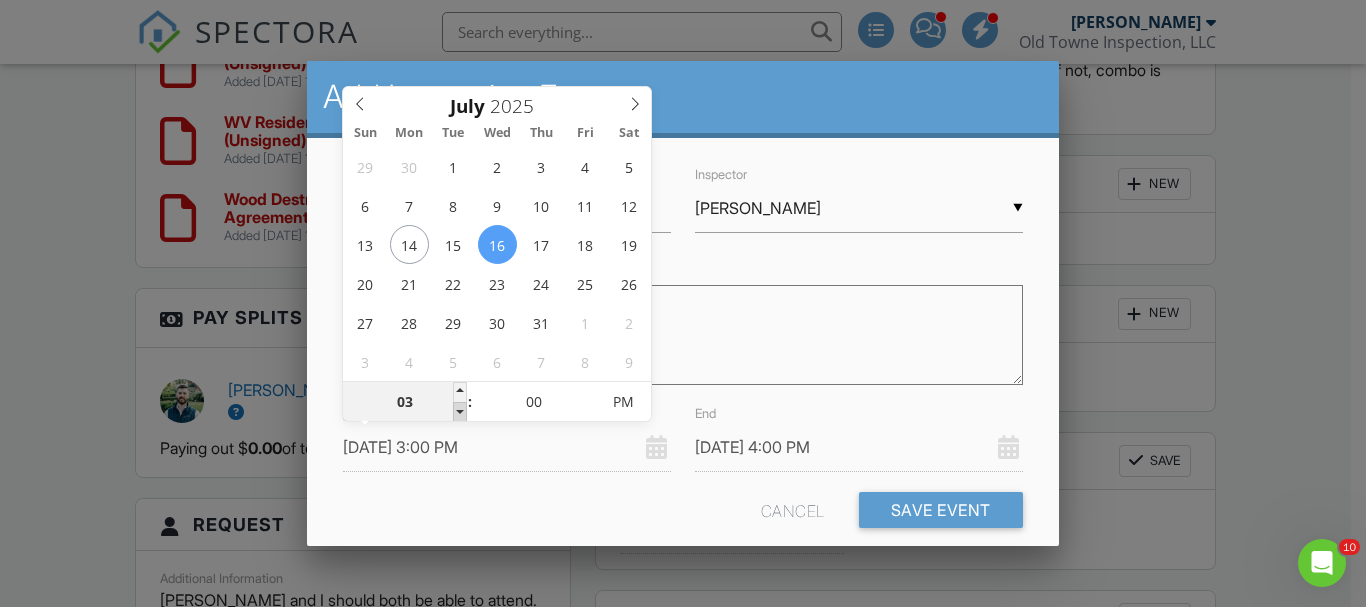 click at bounding box center (460, 412) 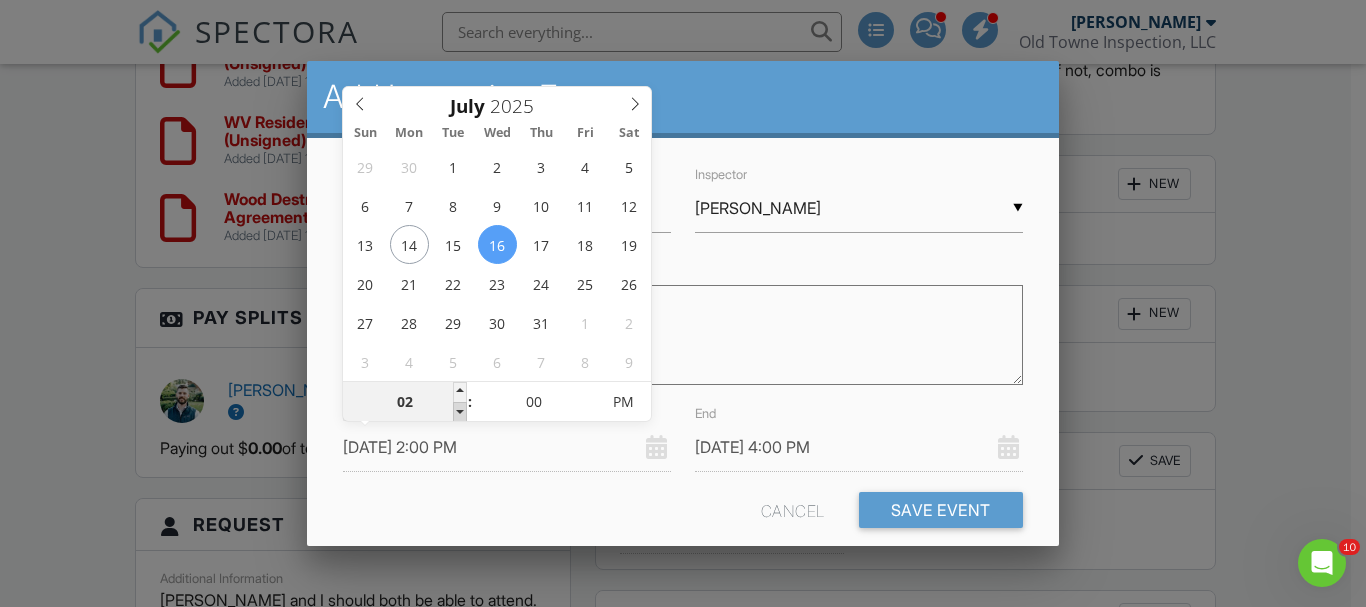 type on "07/16/2025 1:00 PM" 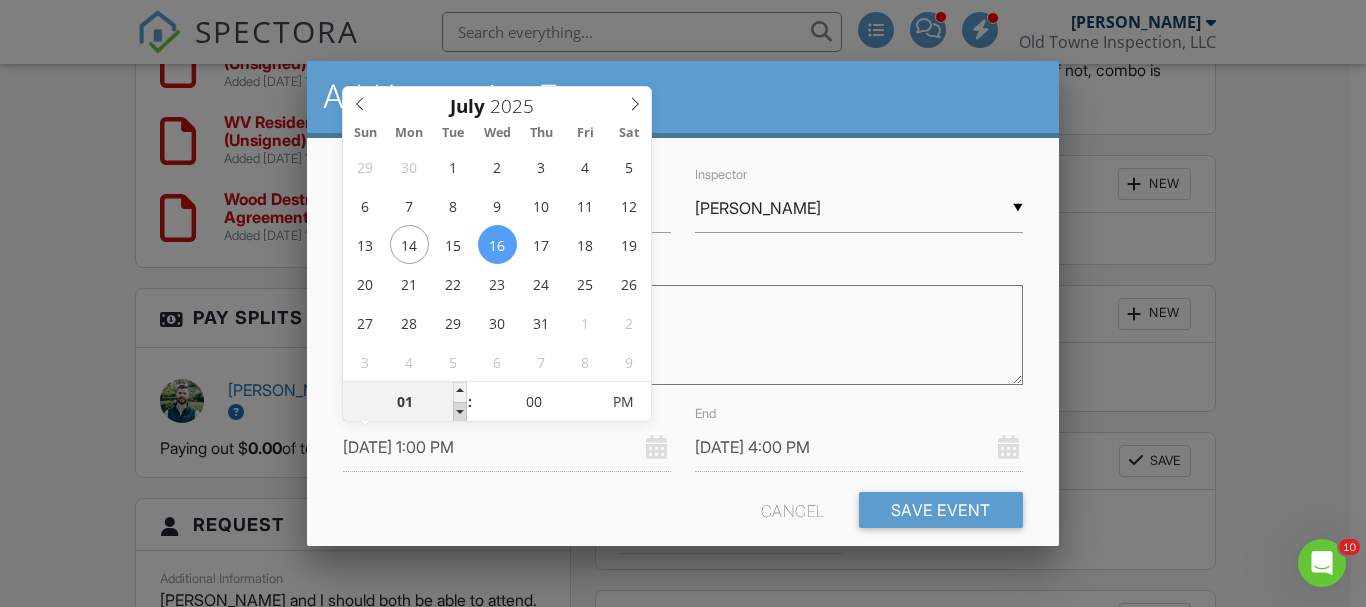 click at bounding box center [460, 412] 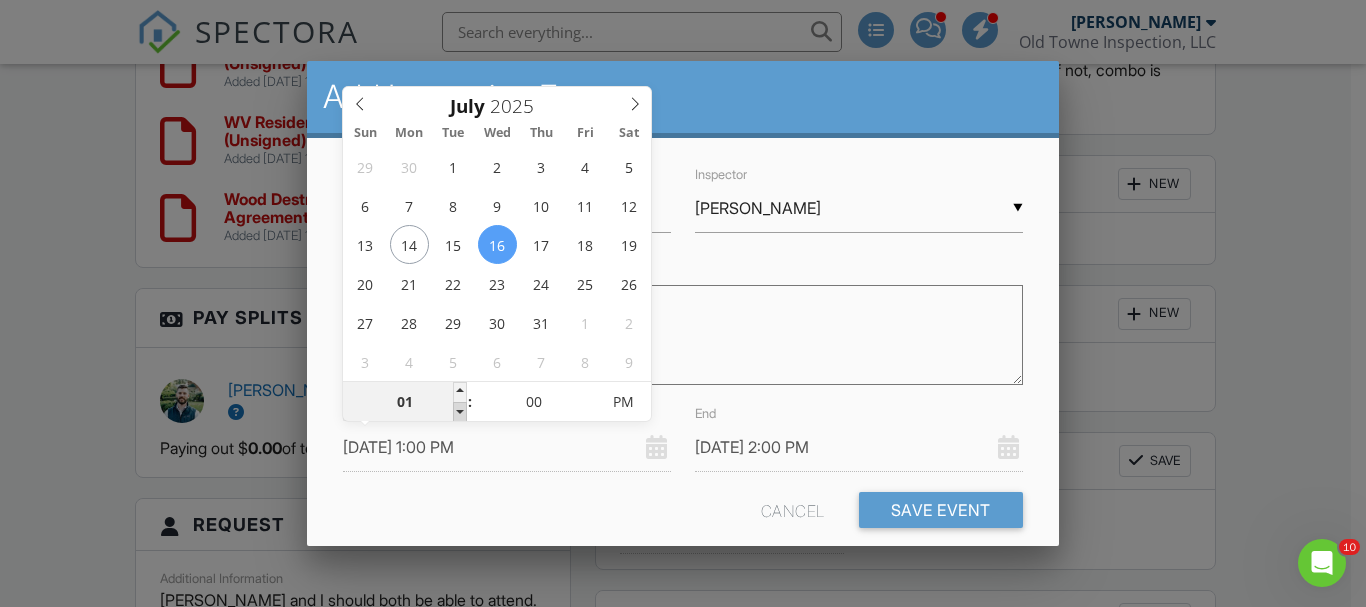 type on "07/16/2025 12:00 PM" 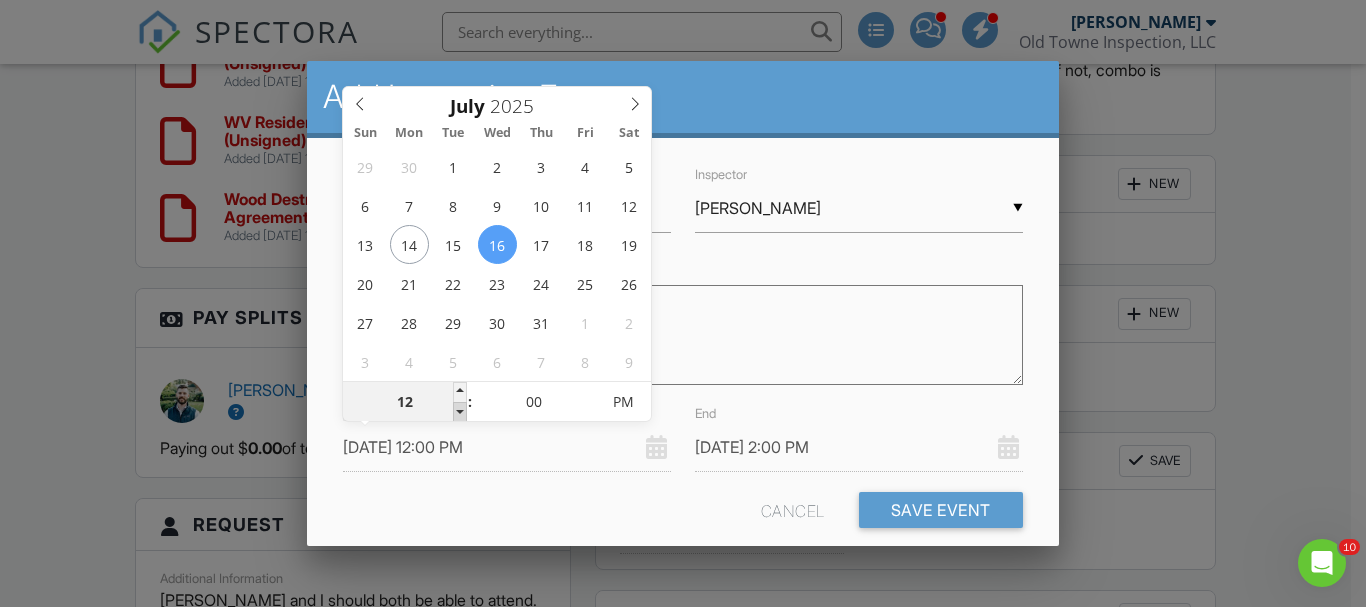 click at bounding box center (460, 412) 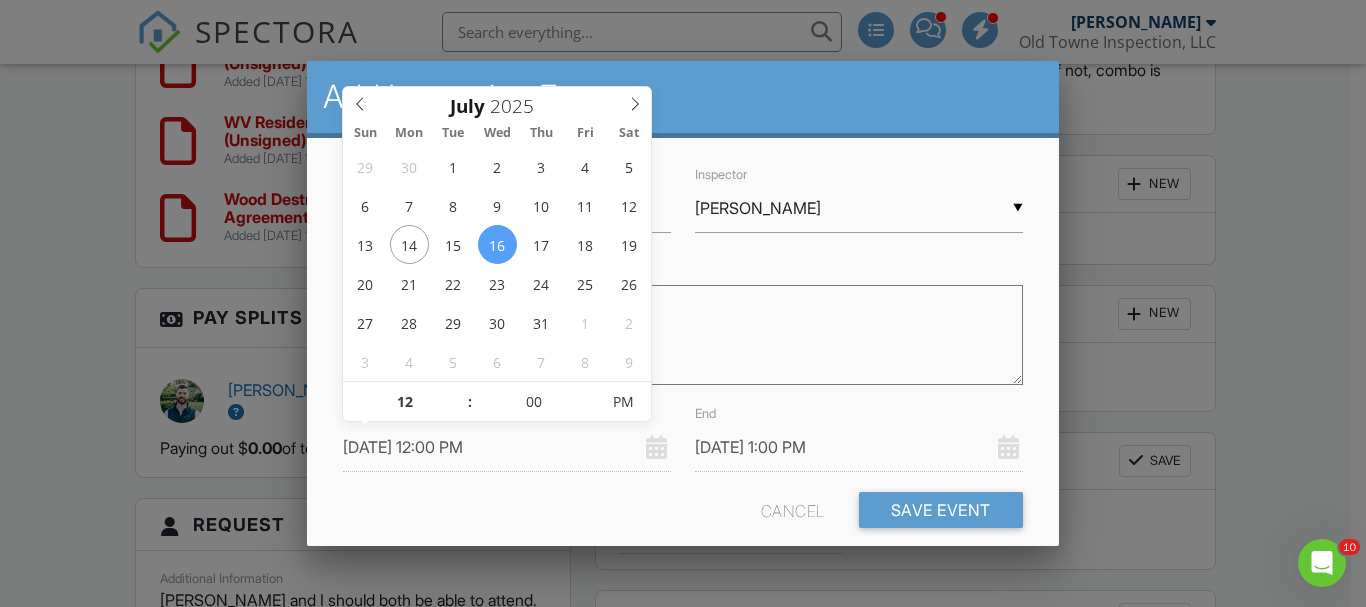 click on "07/16/2025 1:00 PM" at bounding box center [859, 447] 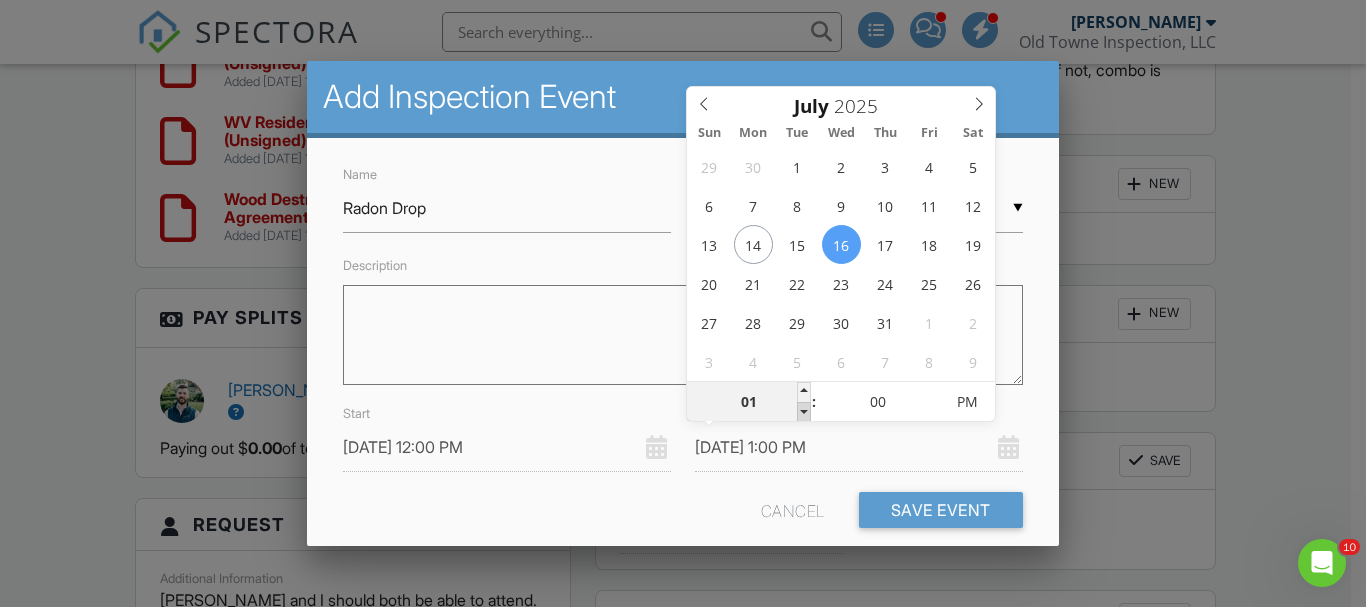 type on "07/16/2025 12:00 PM" 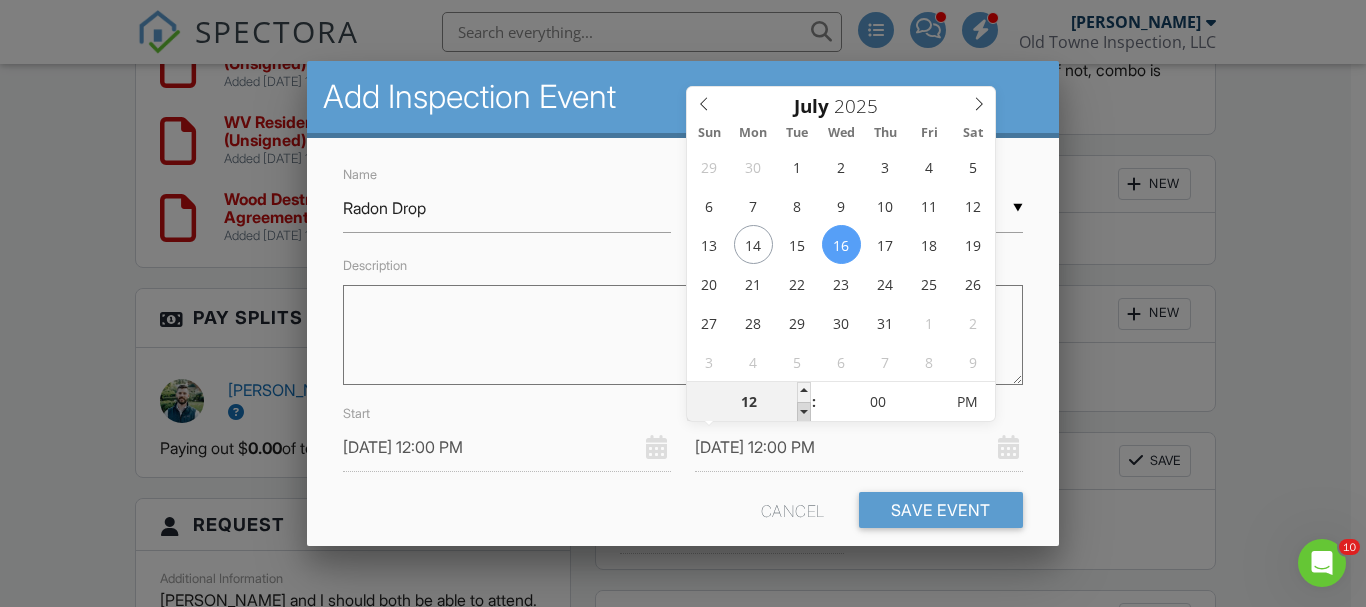 click at bounding box center (804, 412) 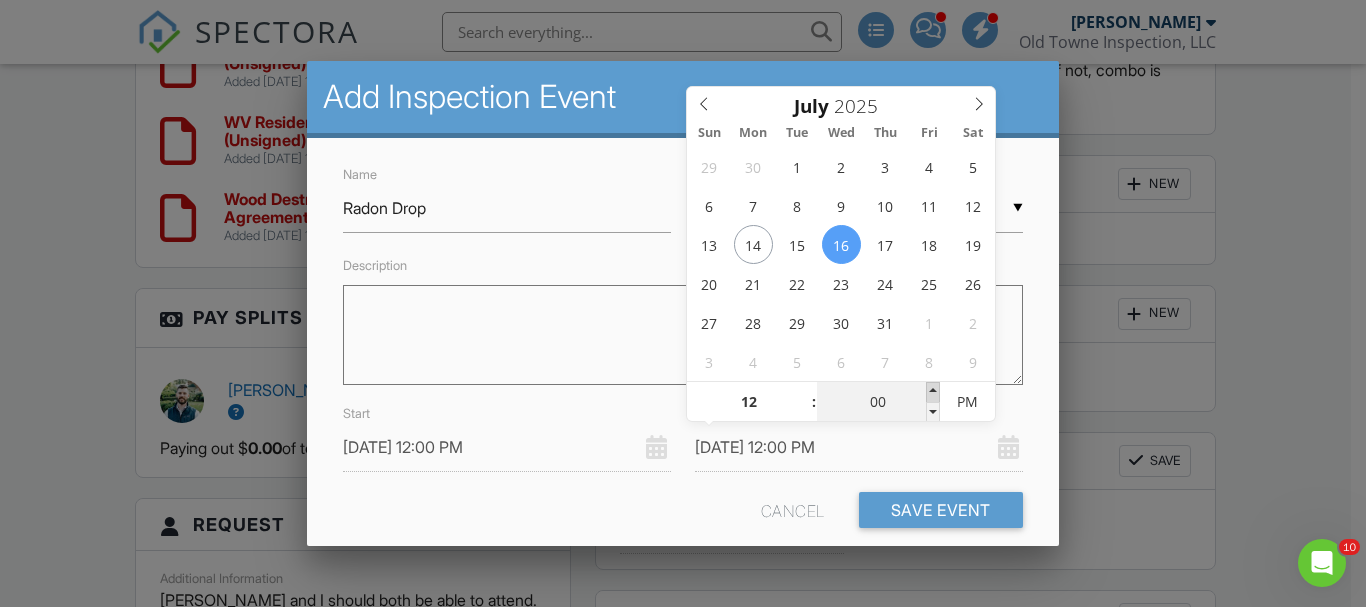 click at bounding box center [933, 392] 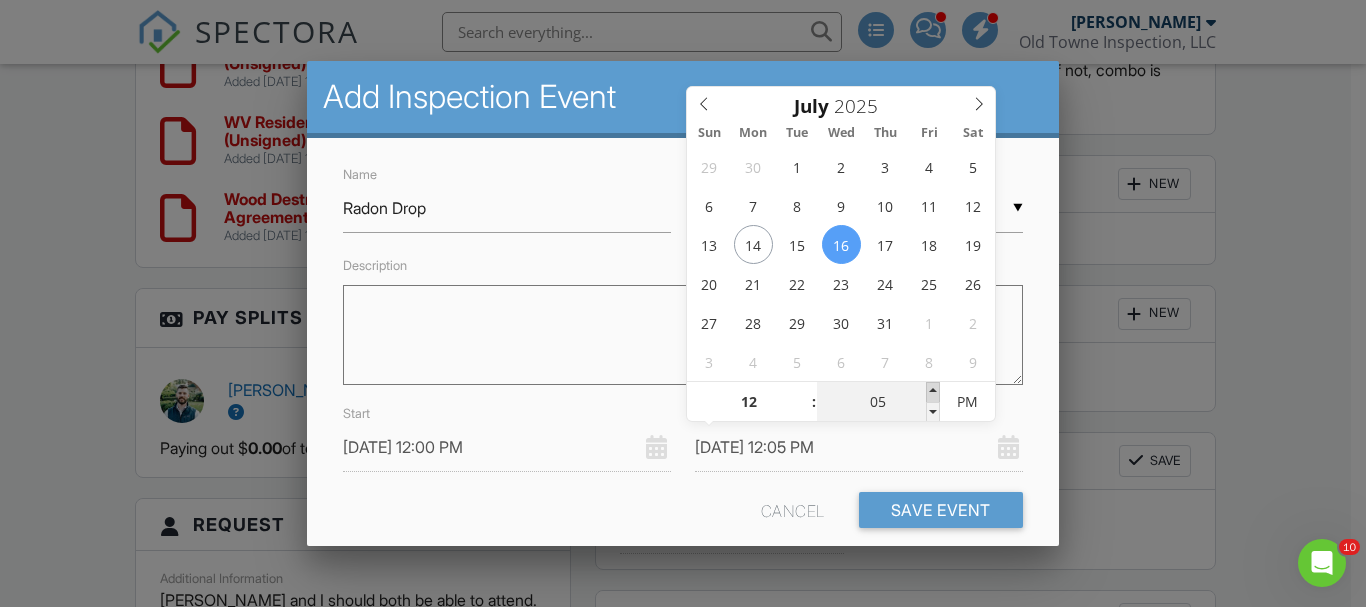 type on "07/16/2025 12:10 PM" 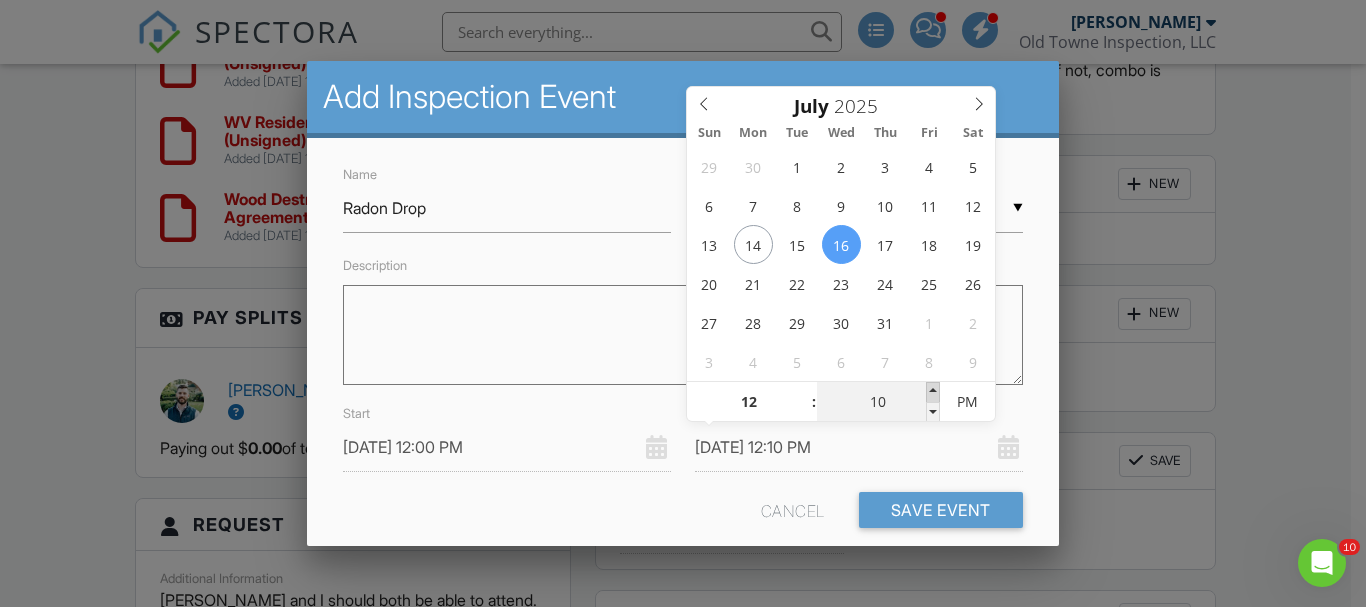 click at bounding box center (933, 392) 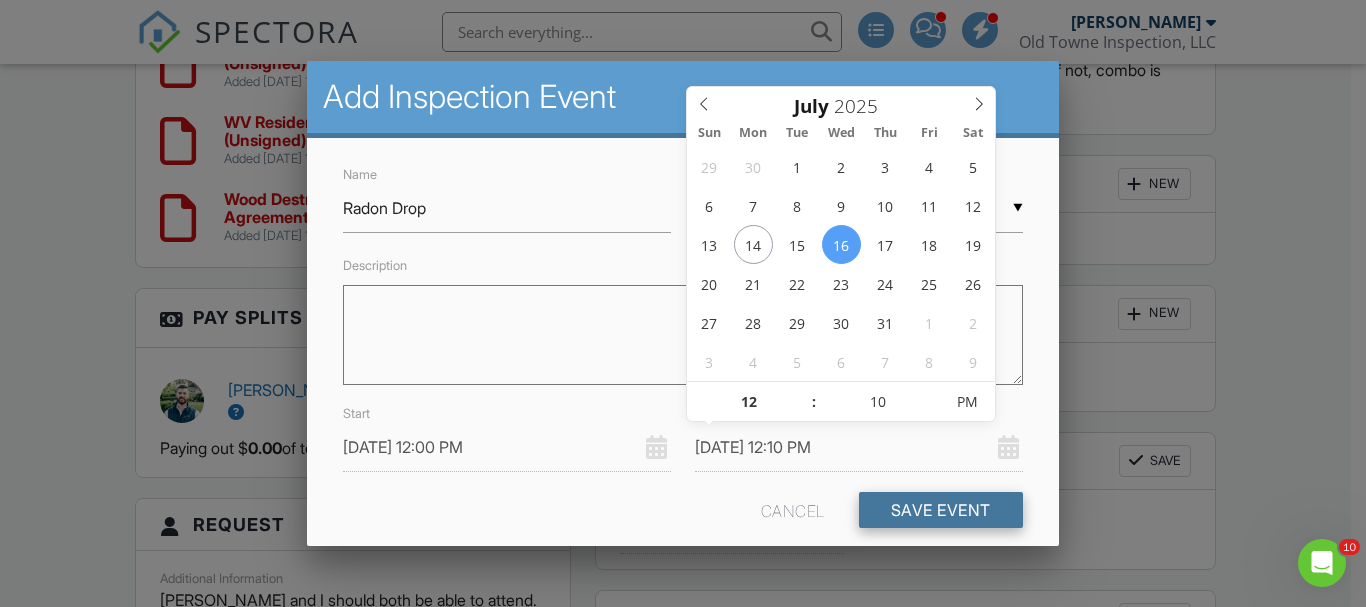 click on "Save Event" at bounding box center [941, 510] 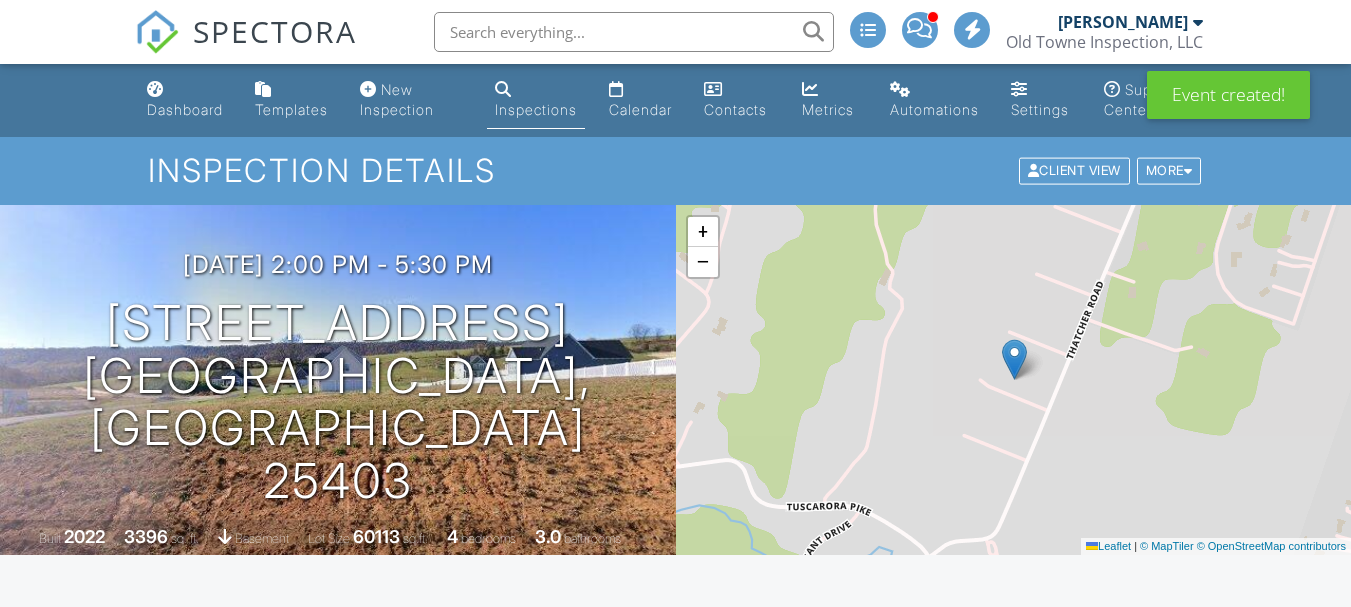 scroll, scrollTop: 0, scrollLeft: 0, axis: both 